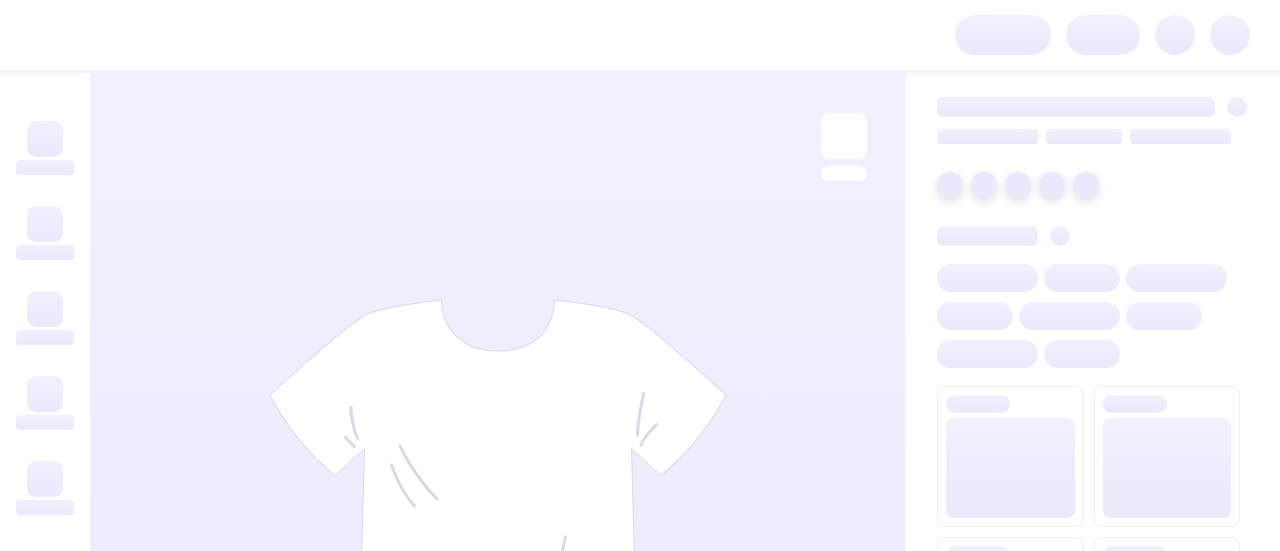 scroll, scrollTop: 0, scrollLeft: 0, axis: both 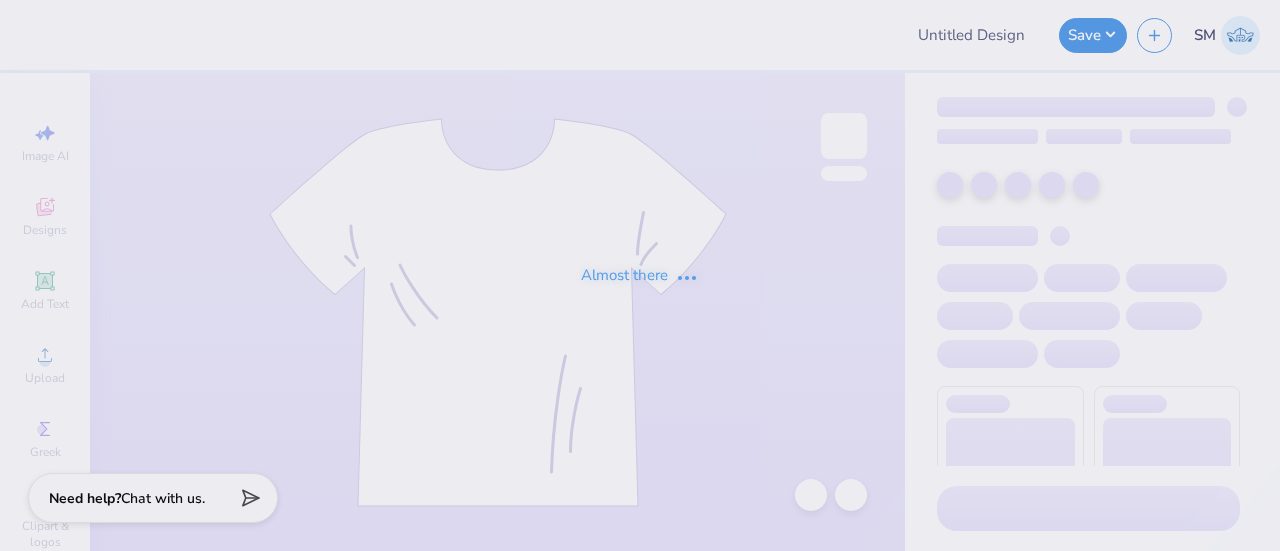 type on "HOODIE DRAFT" 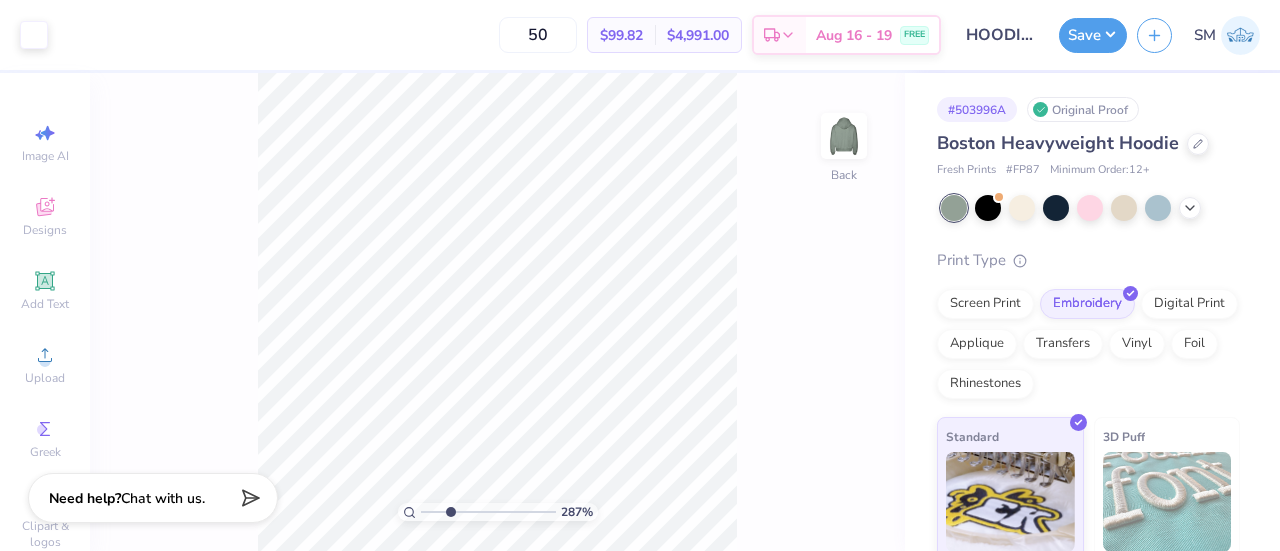 drag, startPoint x: 426, startPoint y: 507, endPoint x: 456, endPoint y: 506, distance: 30.016663 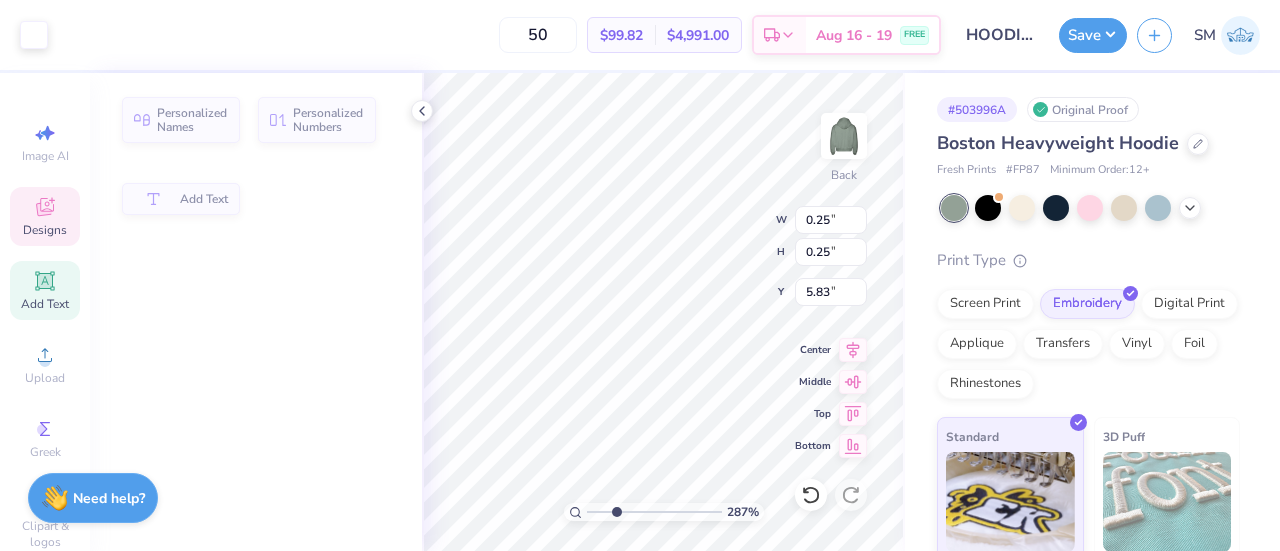type on "0.25" 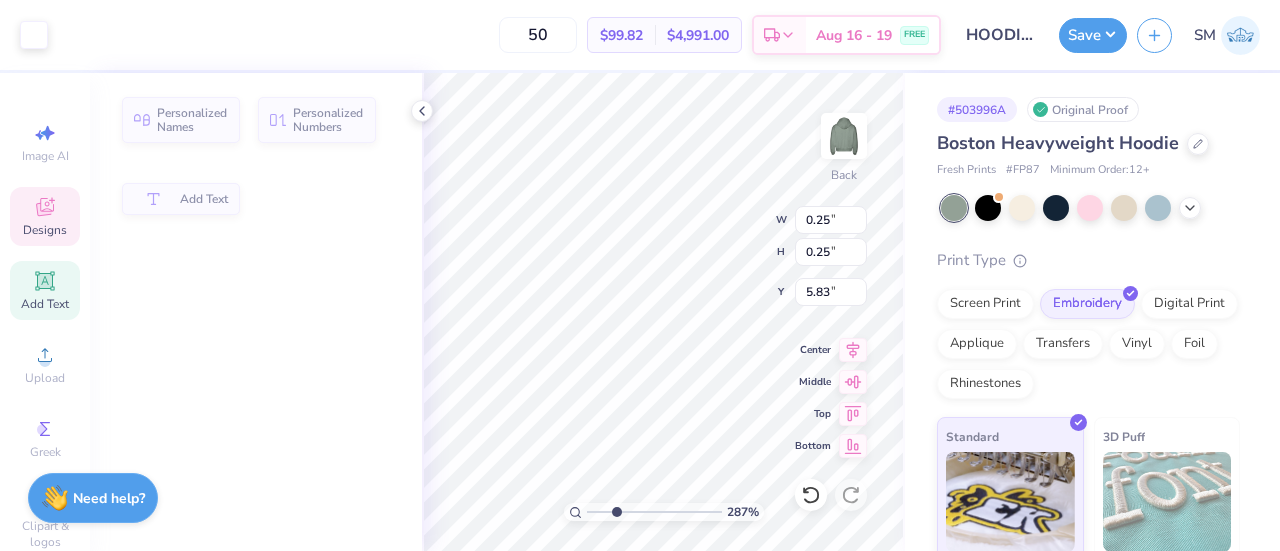 type on "0.25" 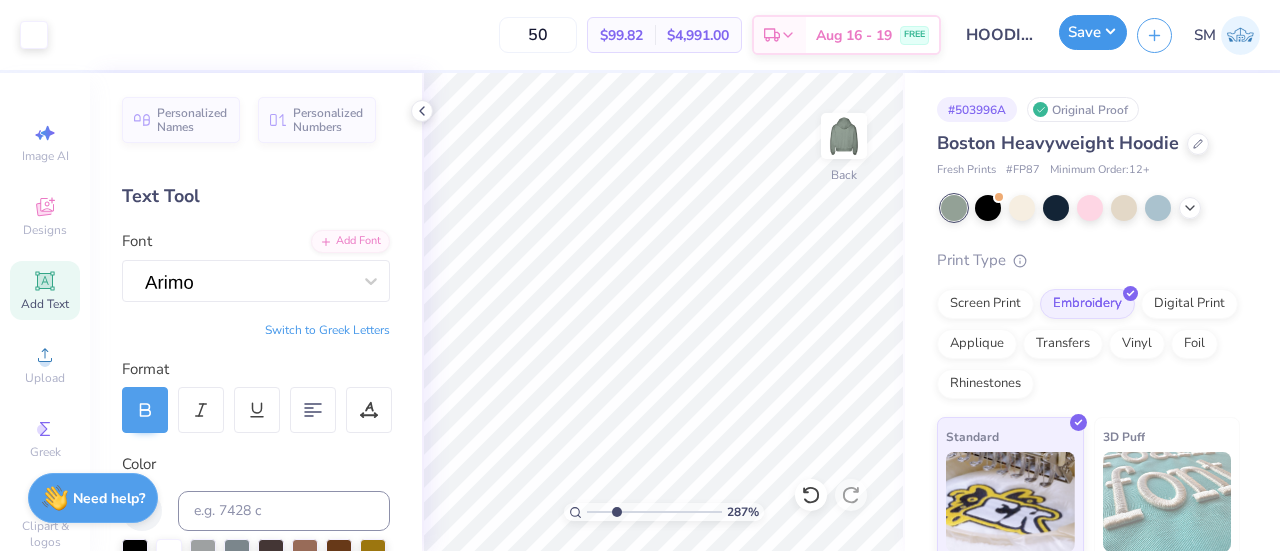 click on "Save" at bounding box center [1093, 32] 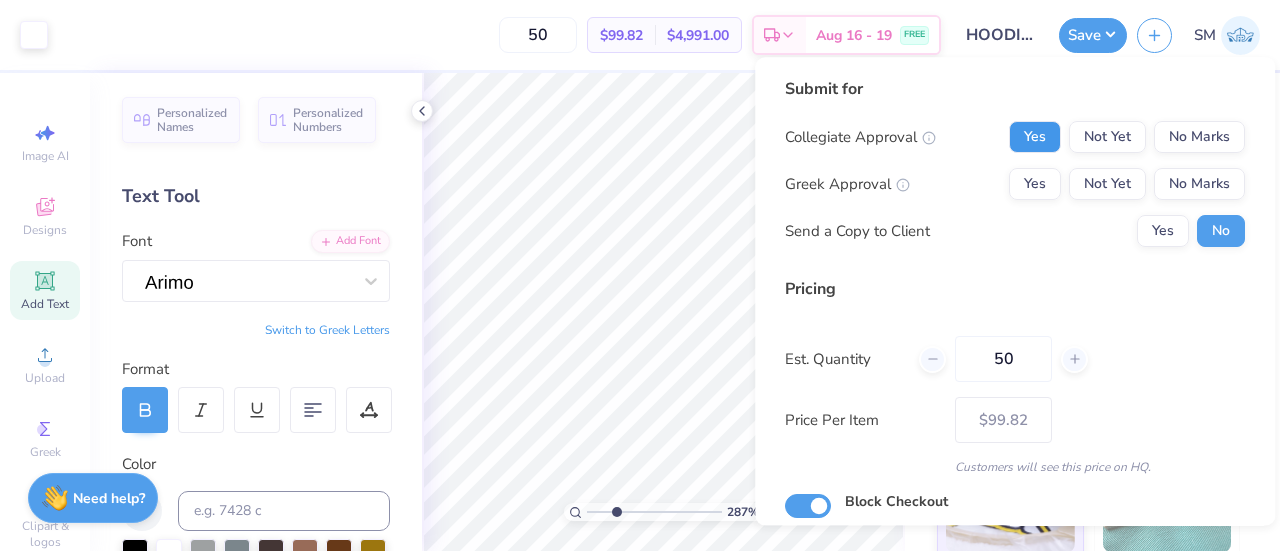 click on "Yes" at bounding box center [1035, 137] 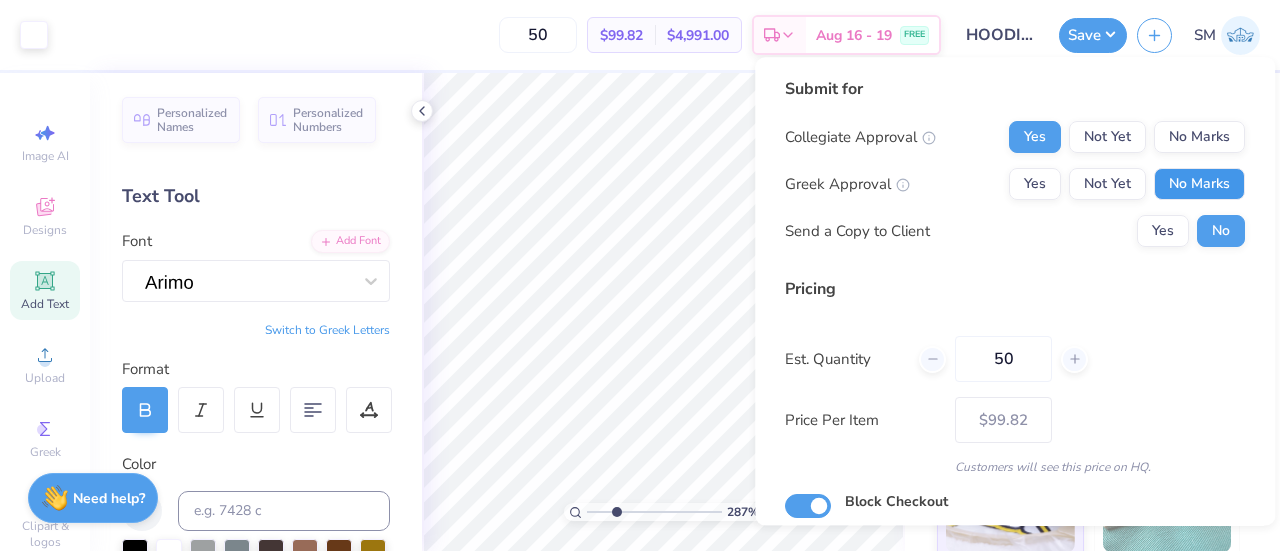 click on "No Marks" at bounding box center [1199, 184] 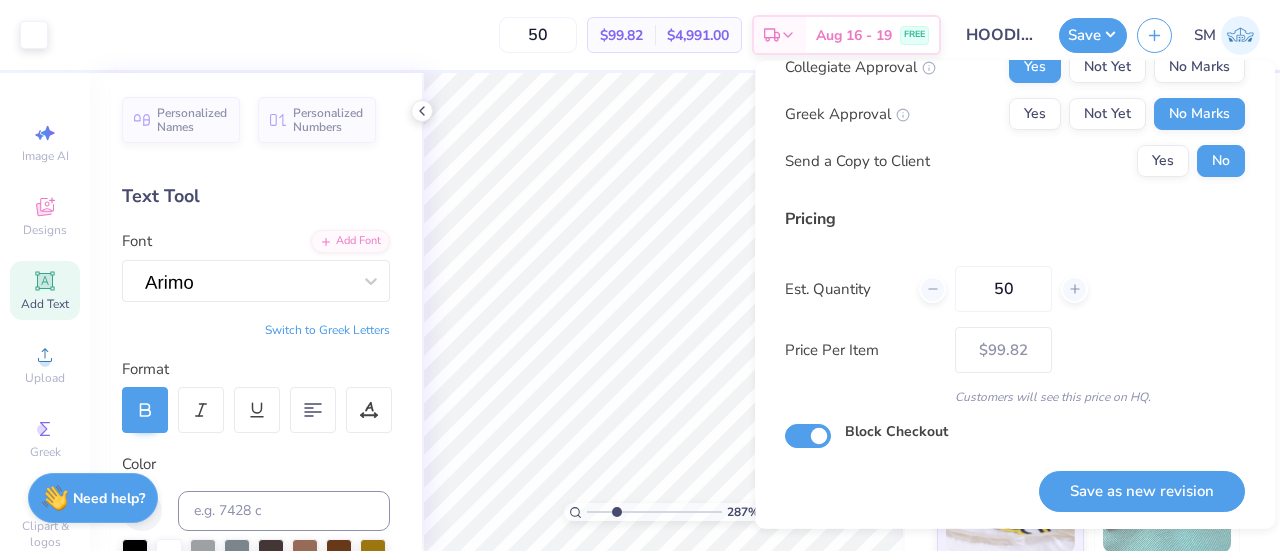 scroll, scrollTop: 74, scrollLeft: 0, axis: vertical 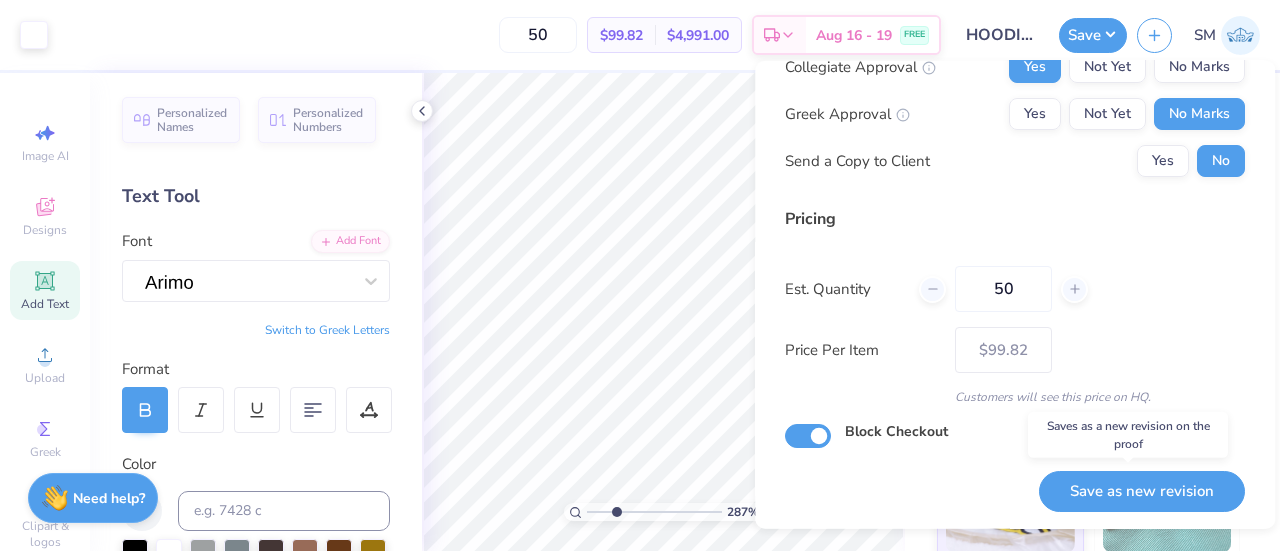 click on "Save as new revision" at bounding box center [1142, 490] 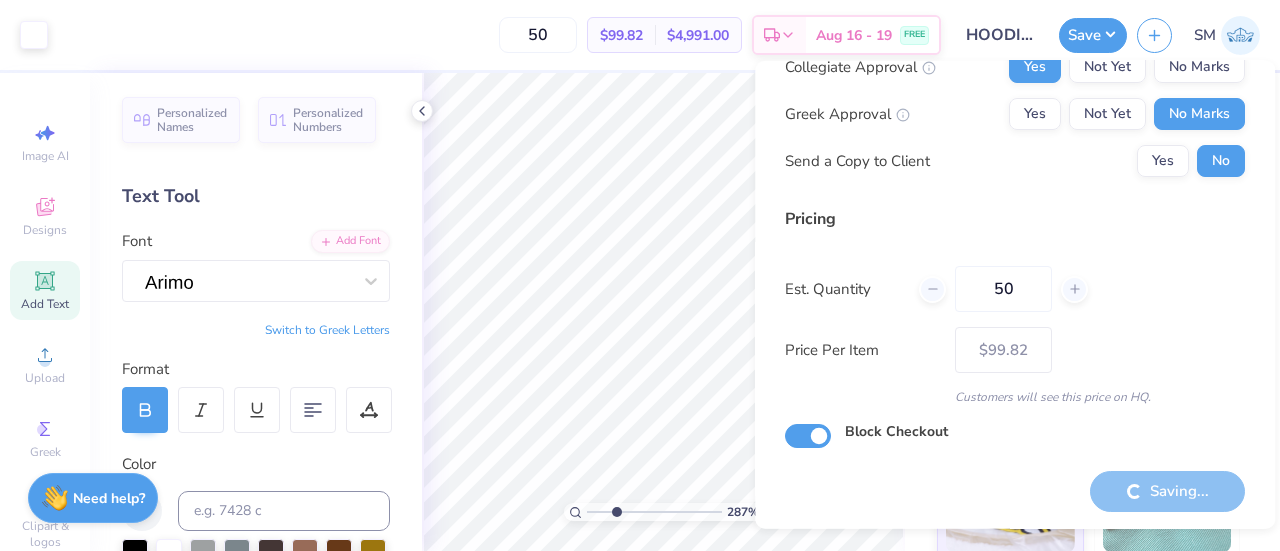 type on "– –" 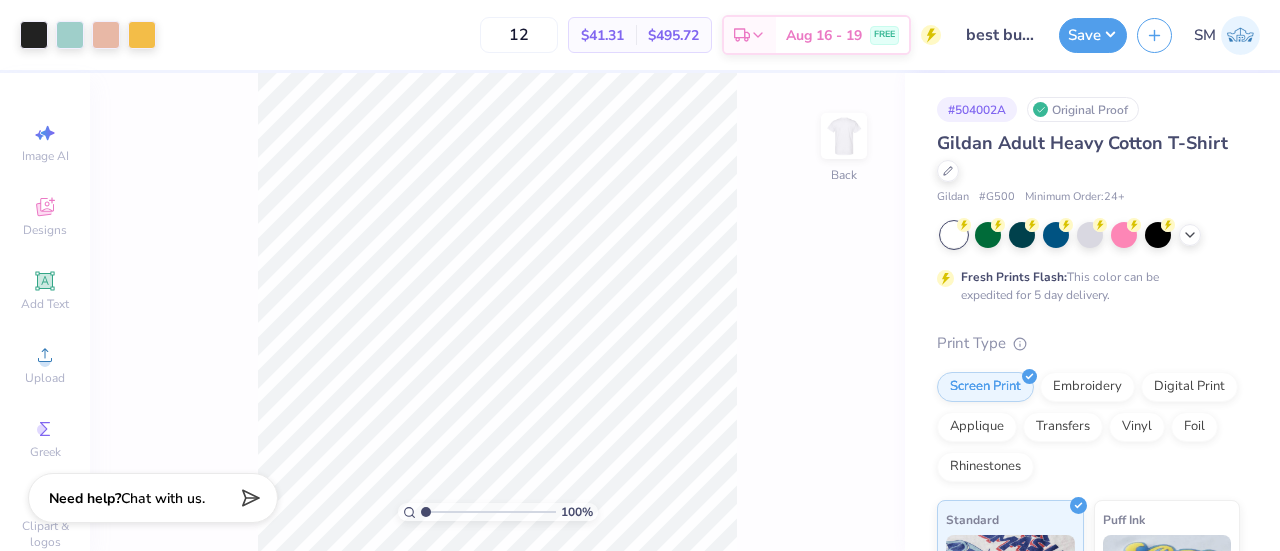 scroll, scrollTop: 0, scrollLeft: 0, axis: both 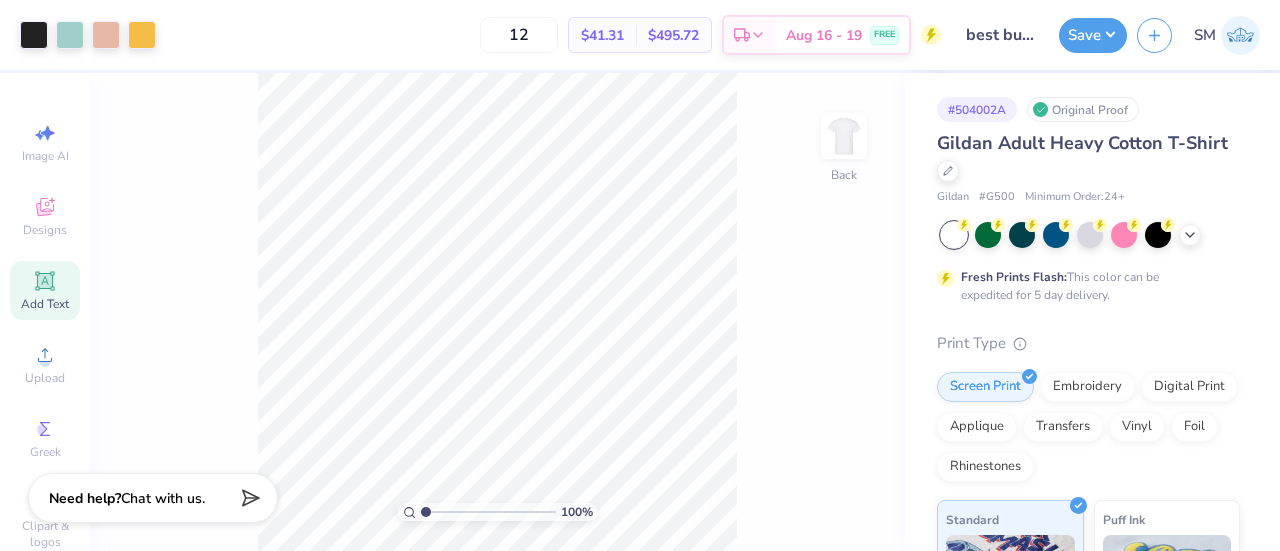 click on "Add Text" at bounding box center [45, 290] 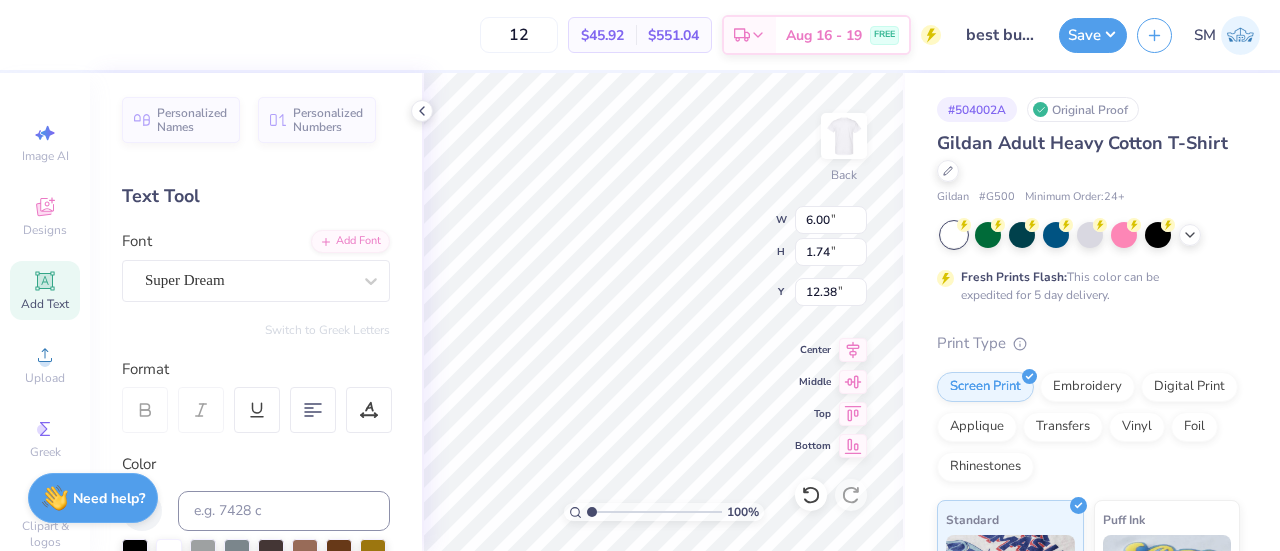 scroll, scrollTop: 16, scrollLeft: 2, axis: both 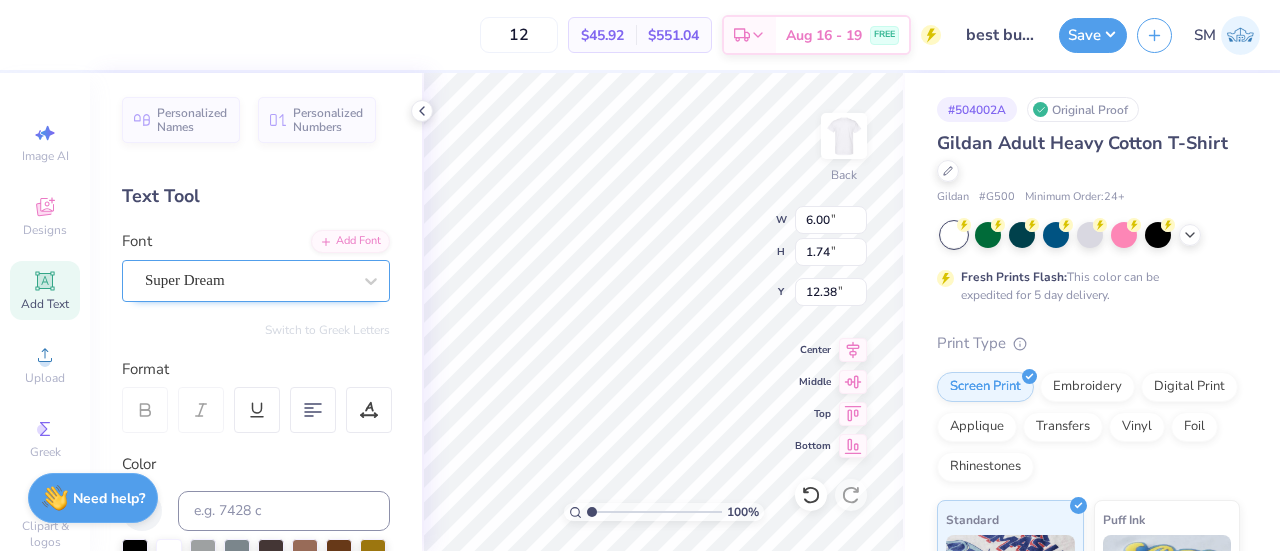 type on "®" 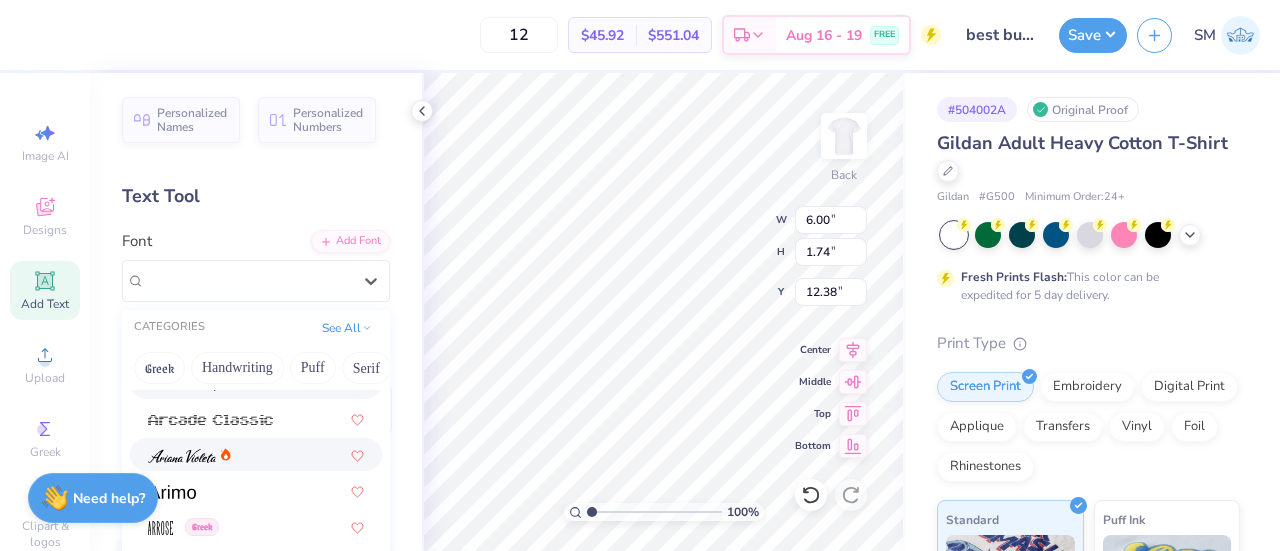 scroll, scrollTop: 600, scrollLeft: 0, axis: vertical 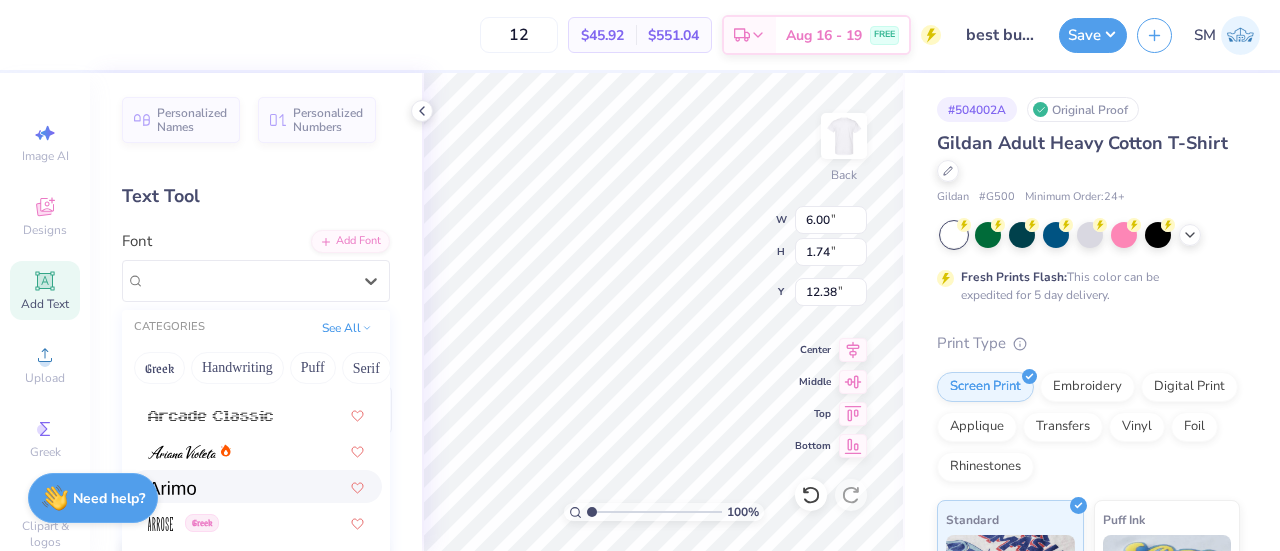 click at bounding box center [256, 486] 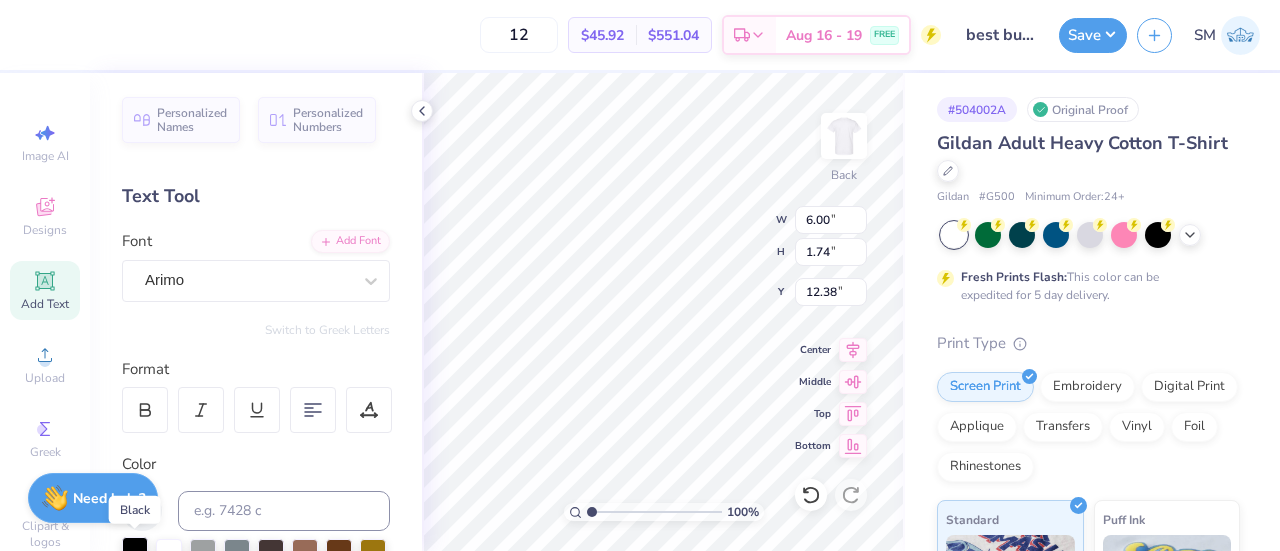 click at bounding box center [135, 550] 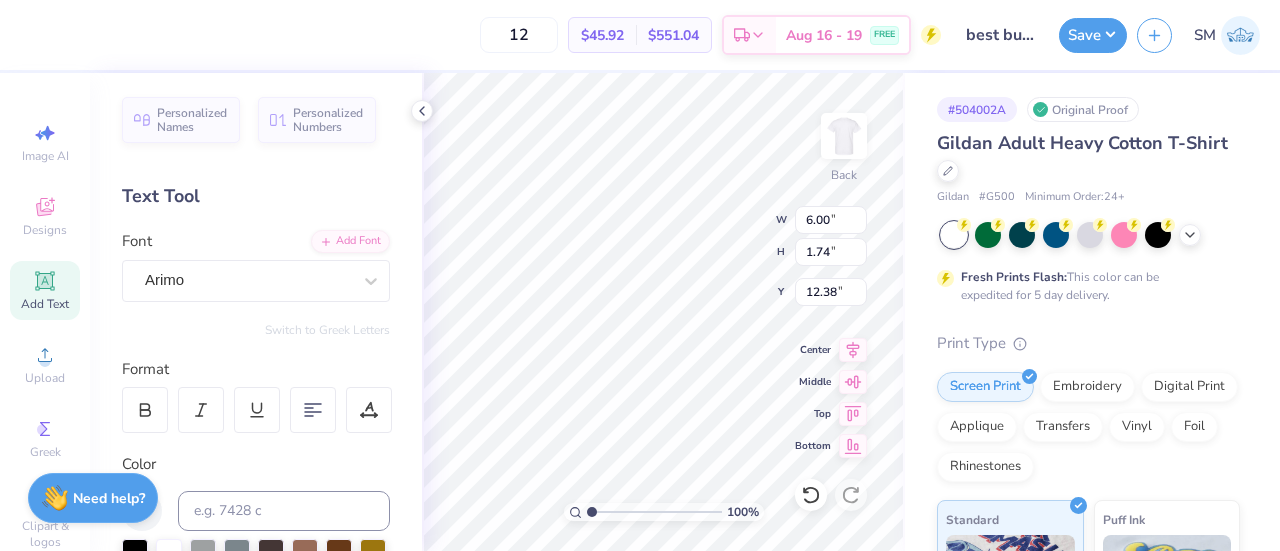 click on "12 $45.92 Per Item $551.04 Total Est.  Delivery Aug 16 - 19 FREE" at bounding box center (485, 35) 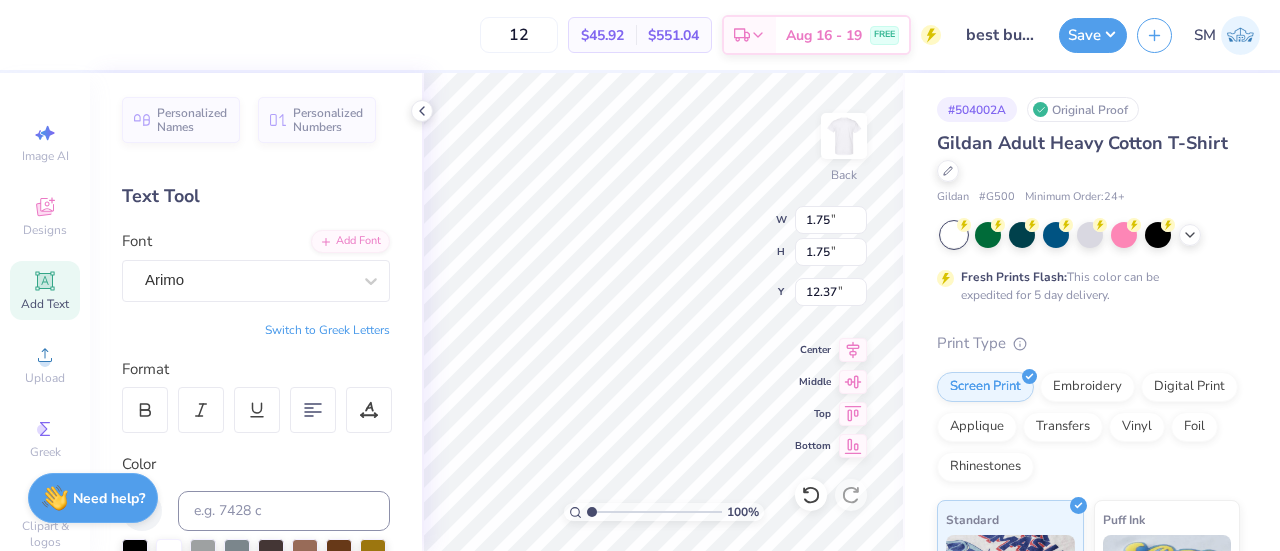 type on "1.75" 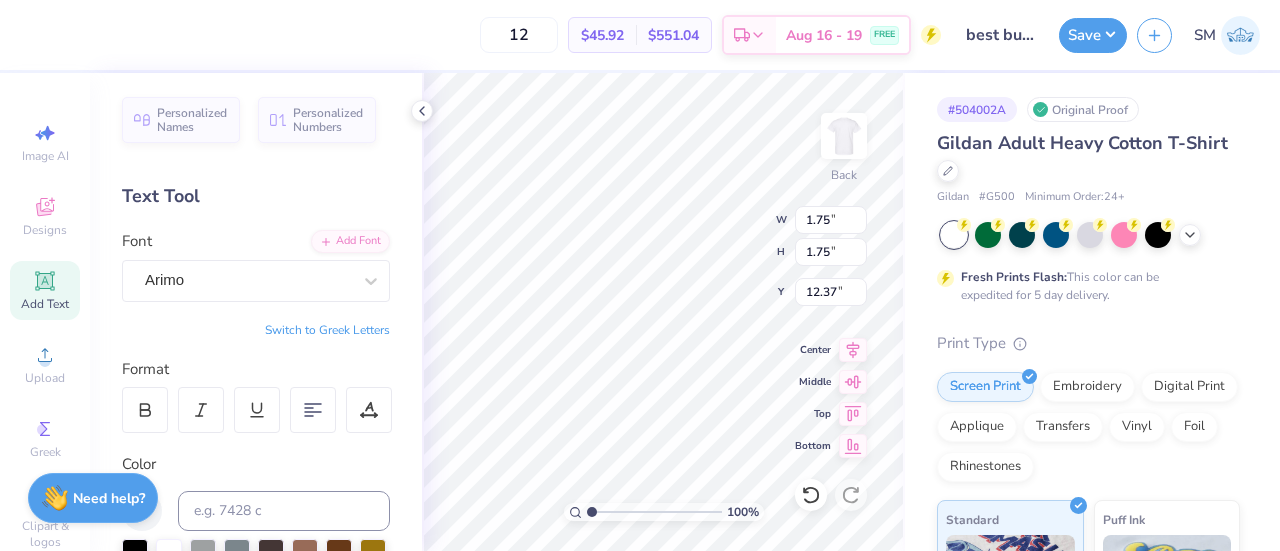 type on "1.75" 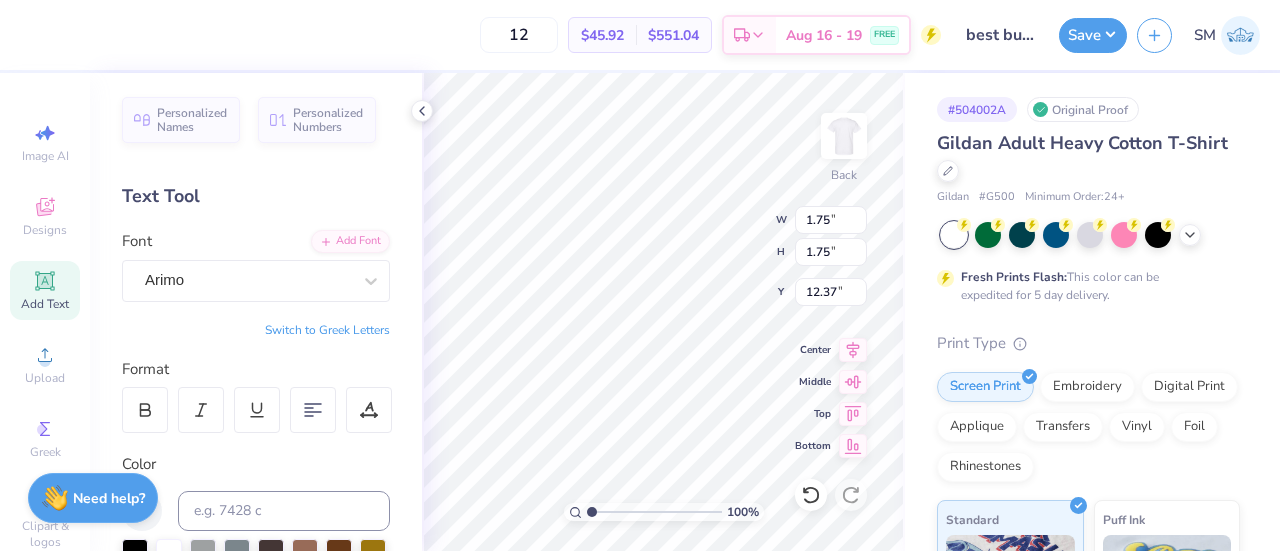 type on "0.56" 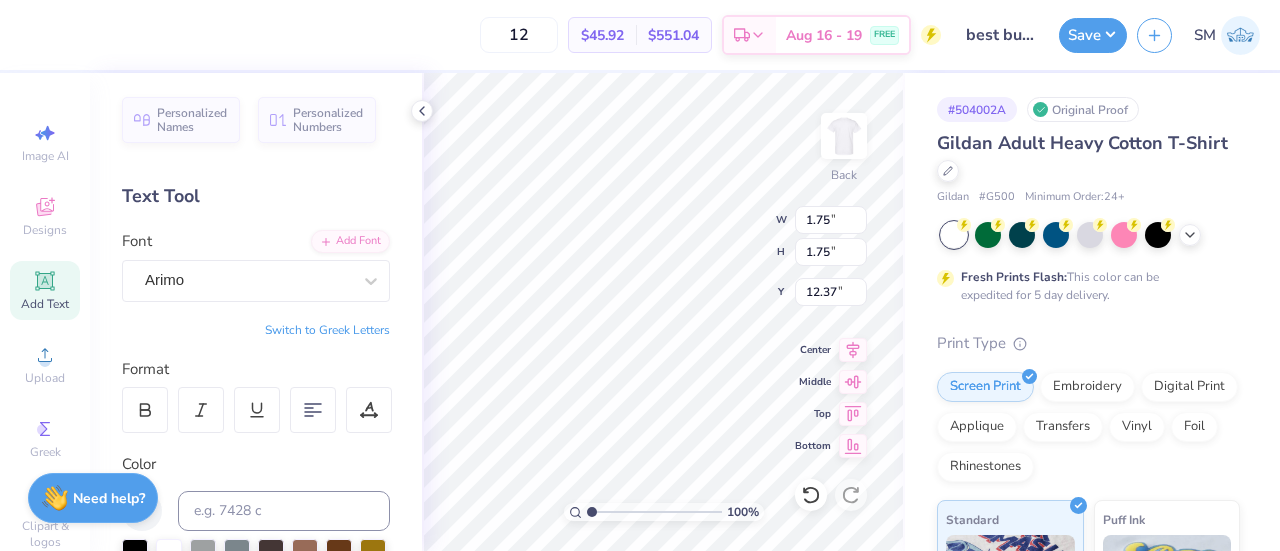 type on "0.56" 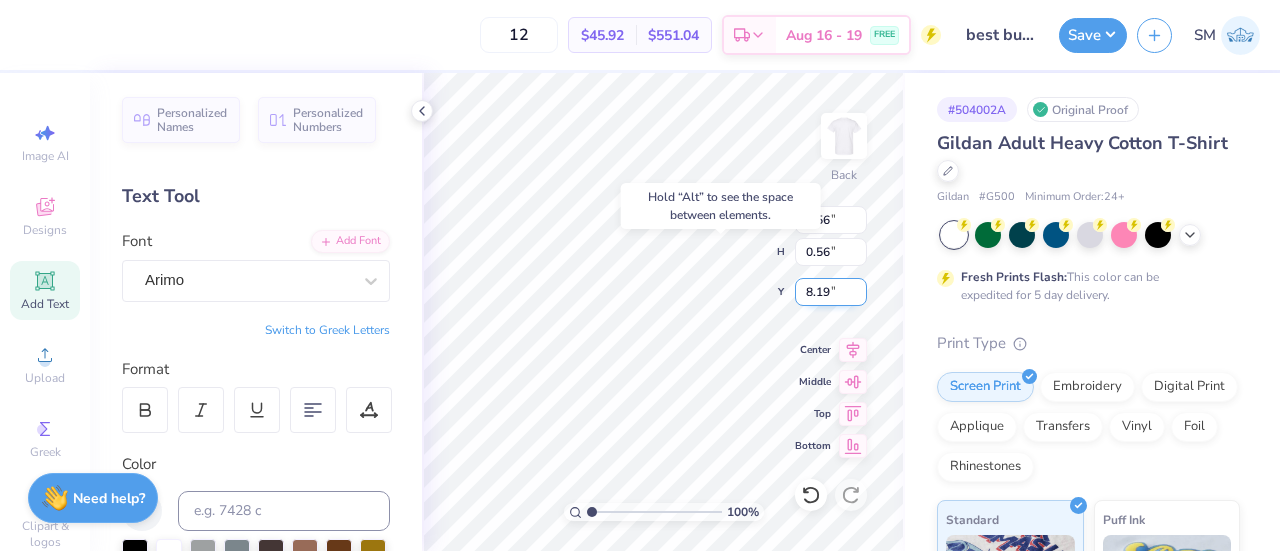 type on "8.19" 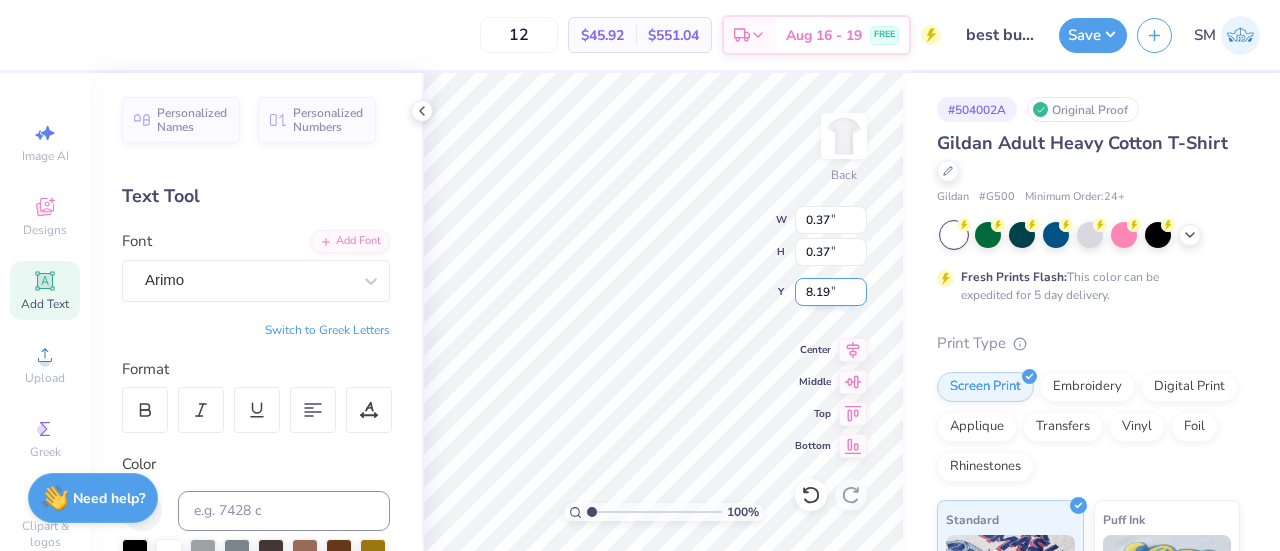 type on "0.37" 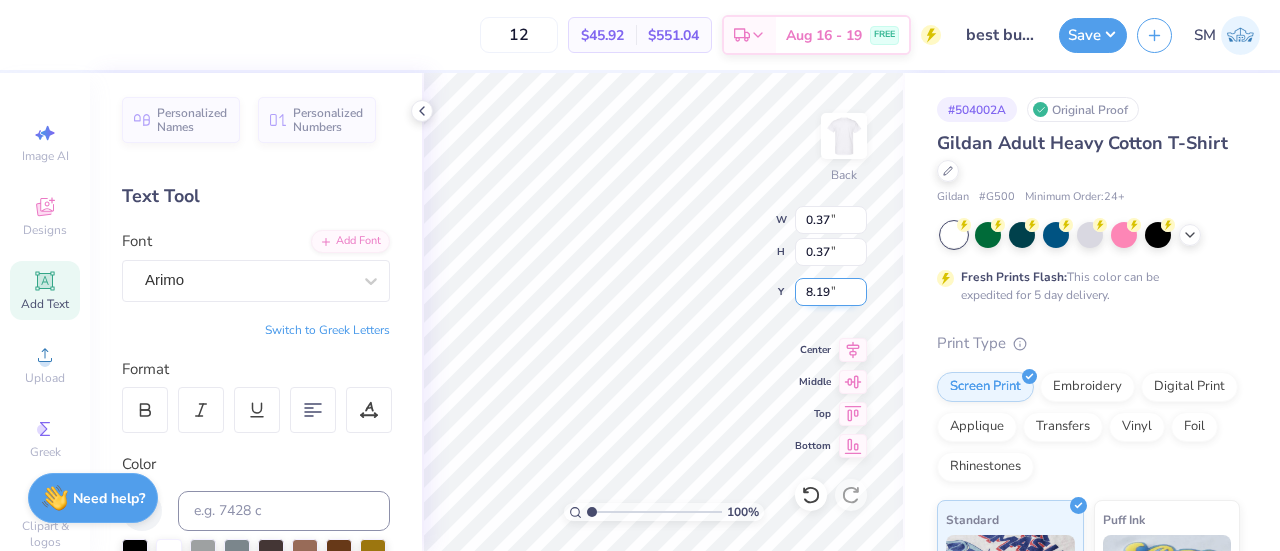 type on "0.37" 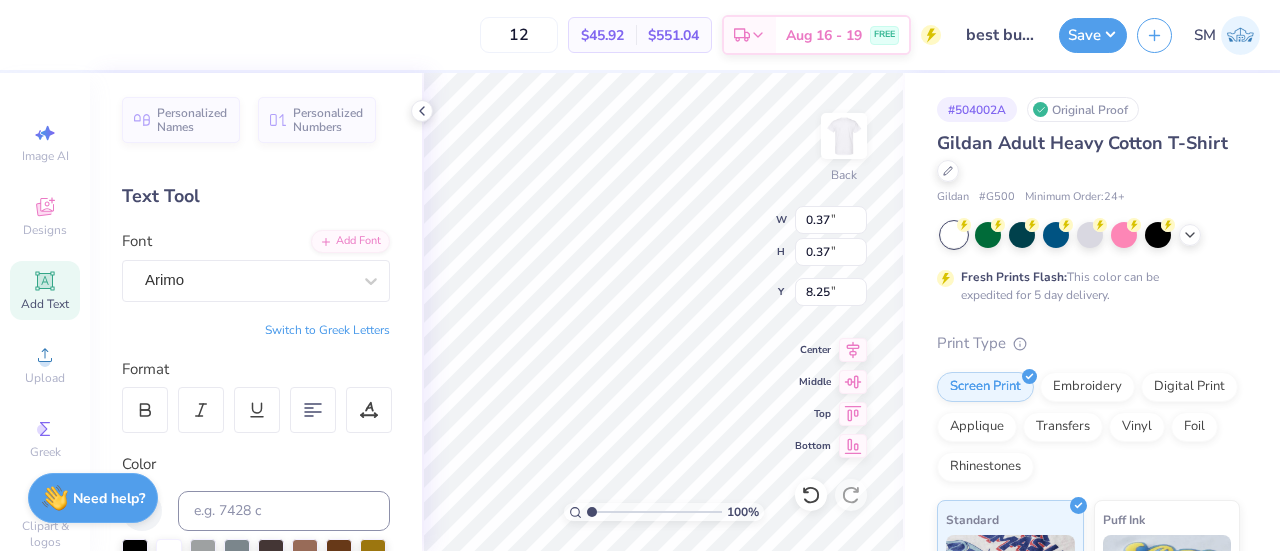 type on "8.25" 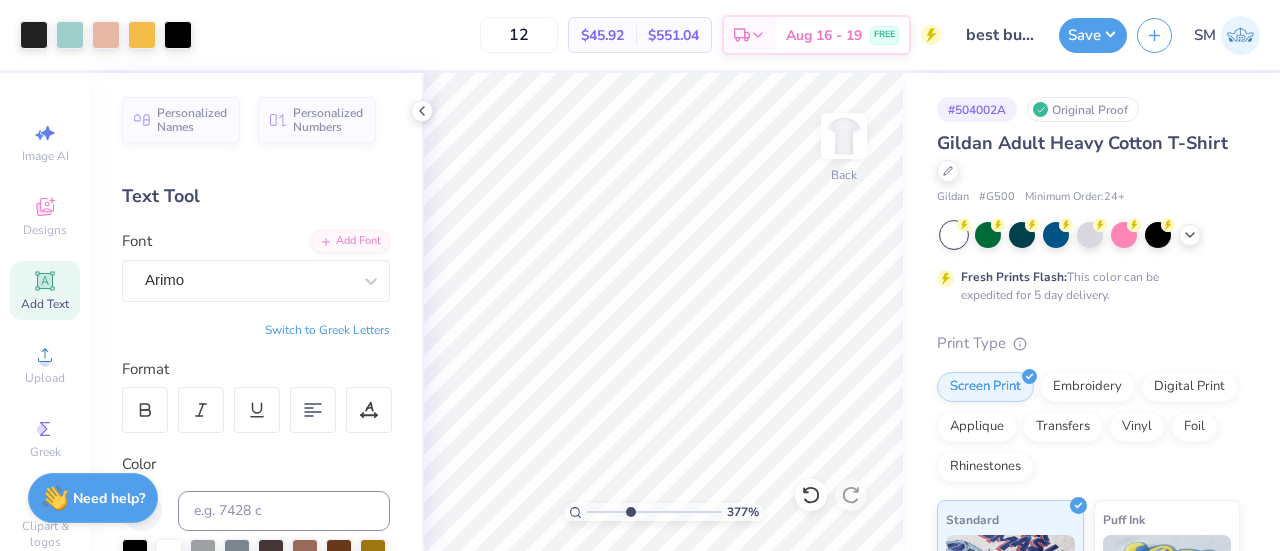 drag, startPoint x: 592, startPoint y: 506, endPoint x: 630, endPoint y: 495, distance: 39.56008 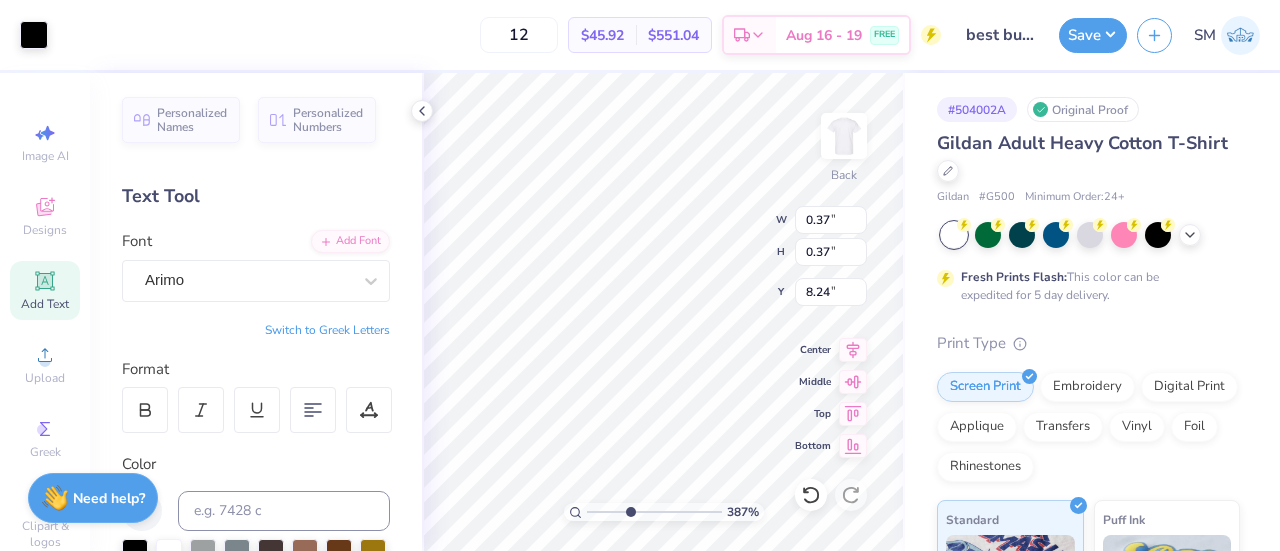 type on "8.24" 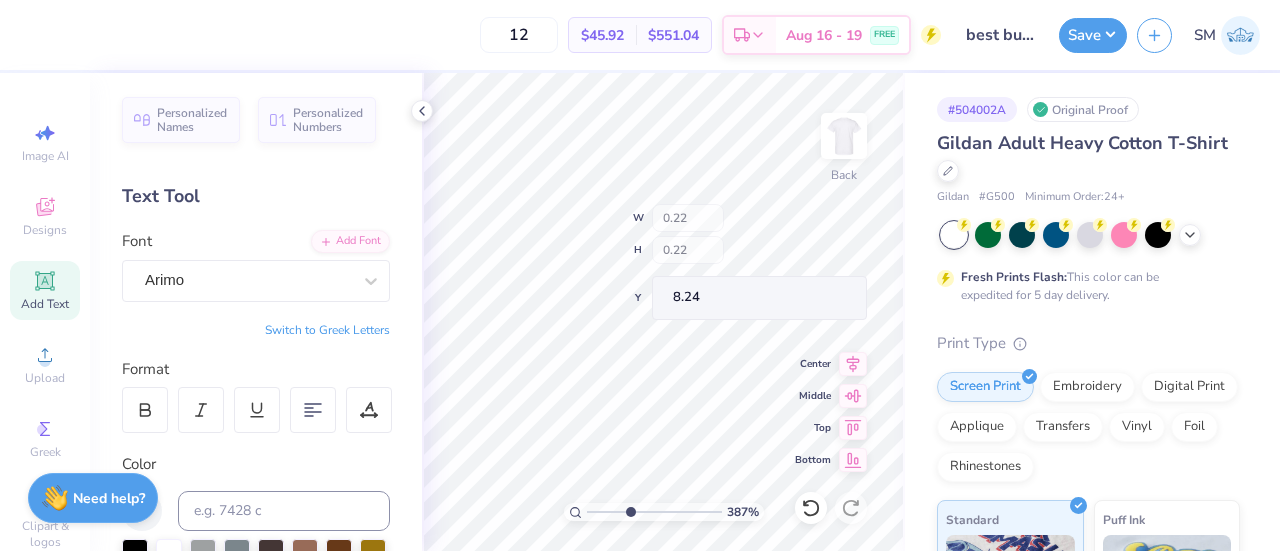 type on "0.22" 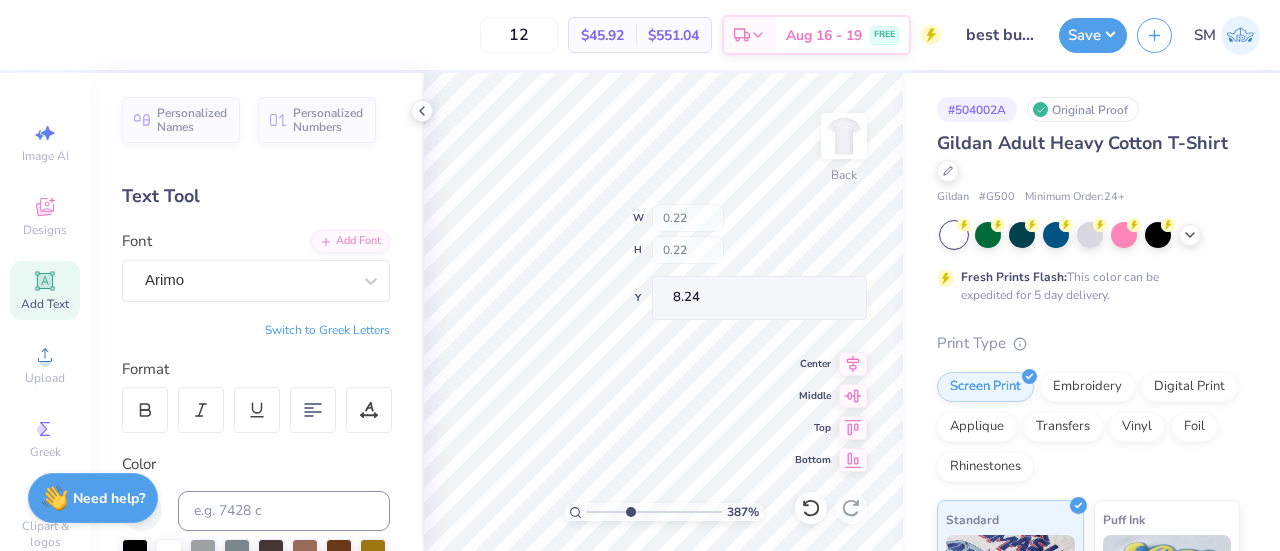 type on "0.22" 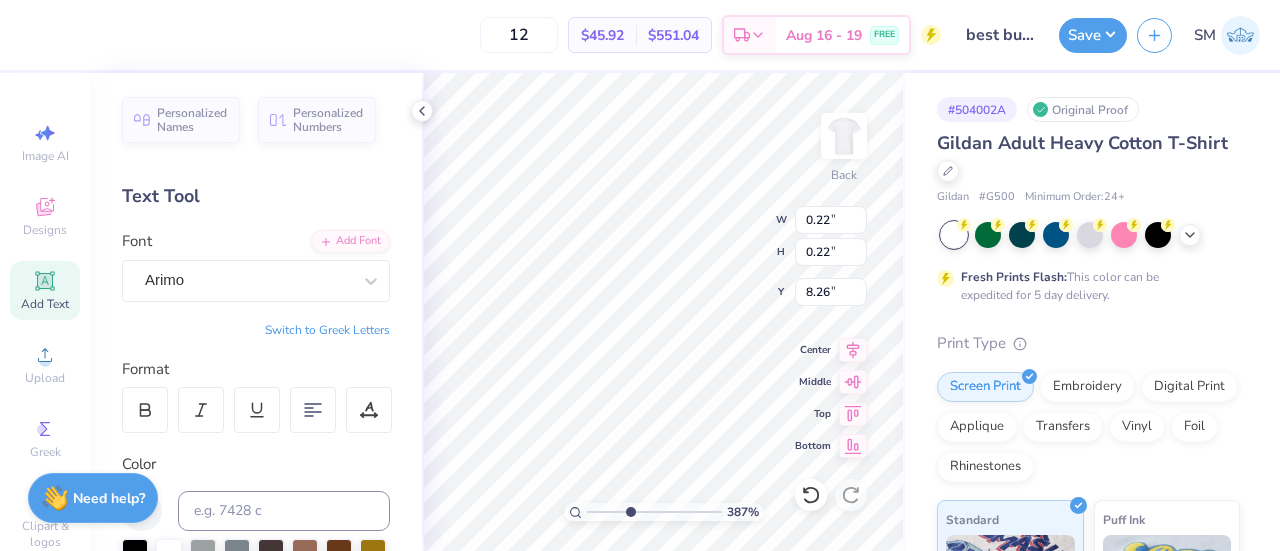 type on "8.26" 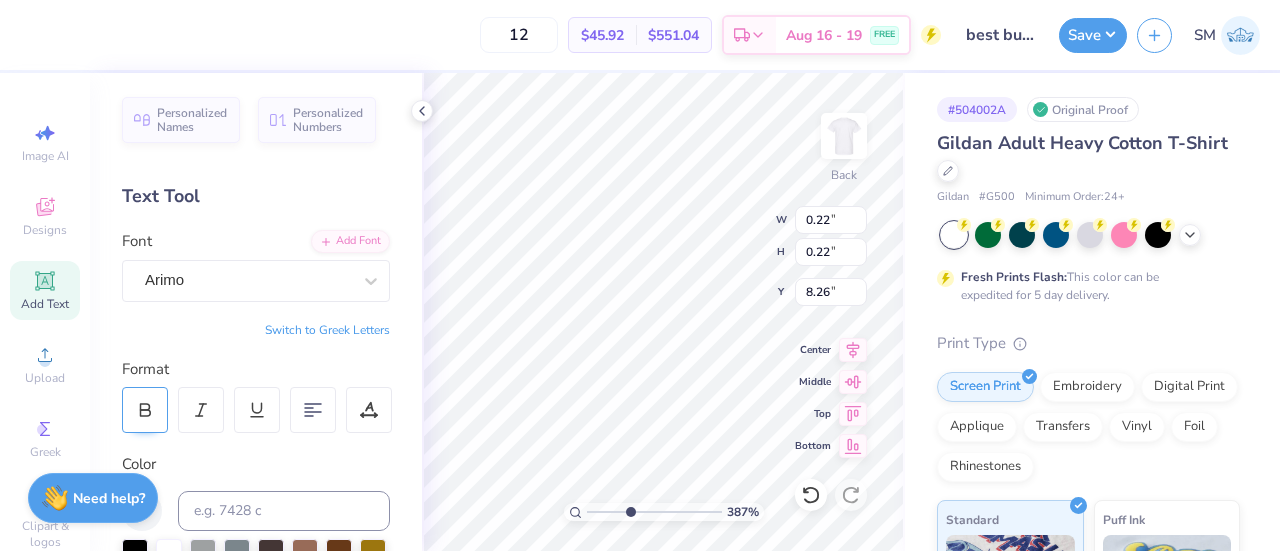 click 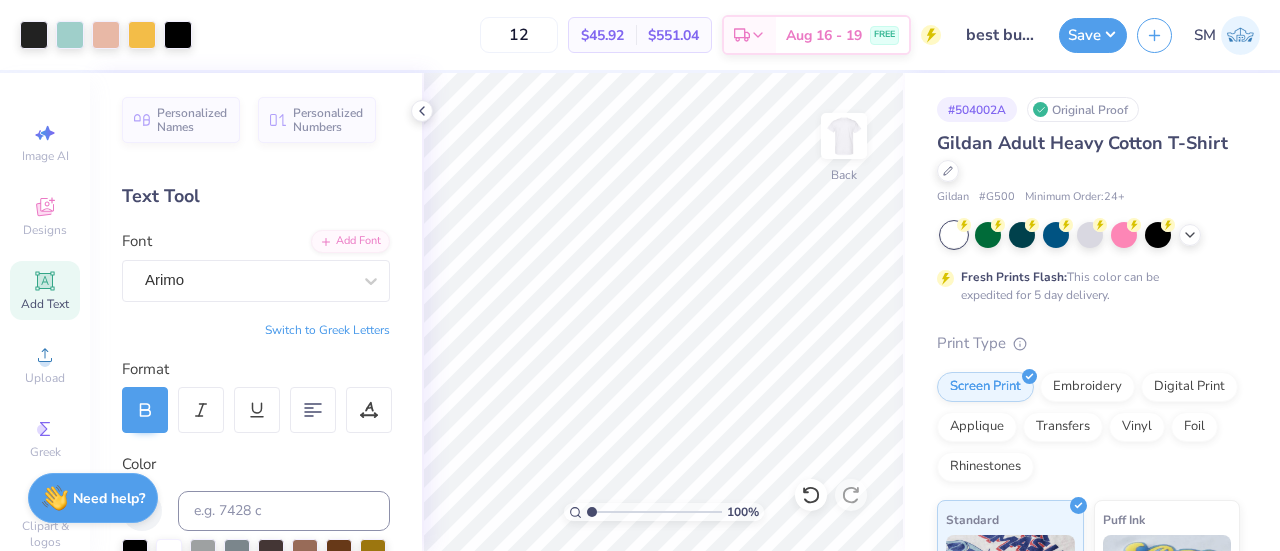 drag, startPoint x: 626, startPoint y: 513, endPoint x: 558, endPoint y: 498, distance: 69.63476 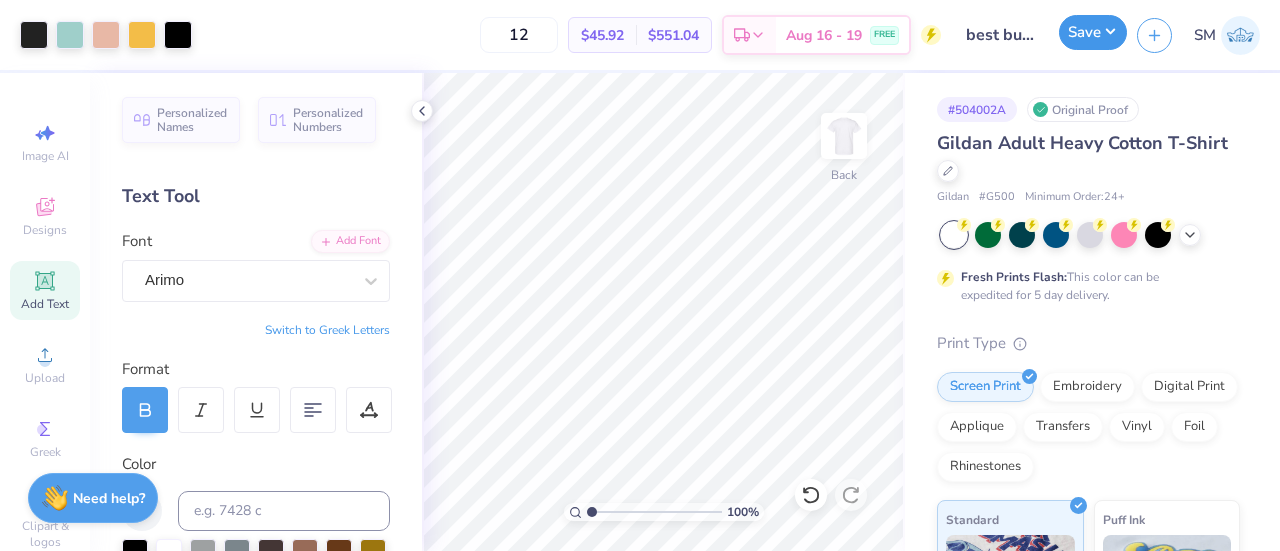 click on "Save" at bounding box center (1093, 32) 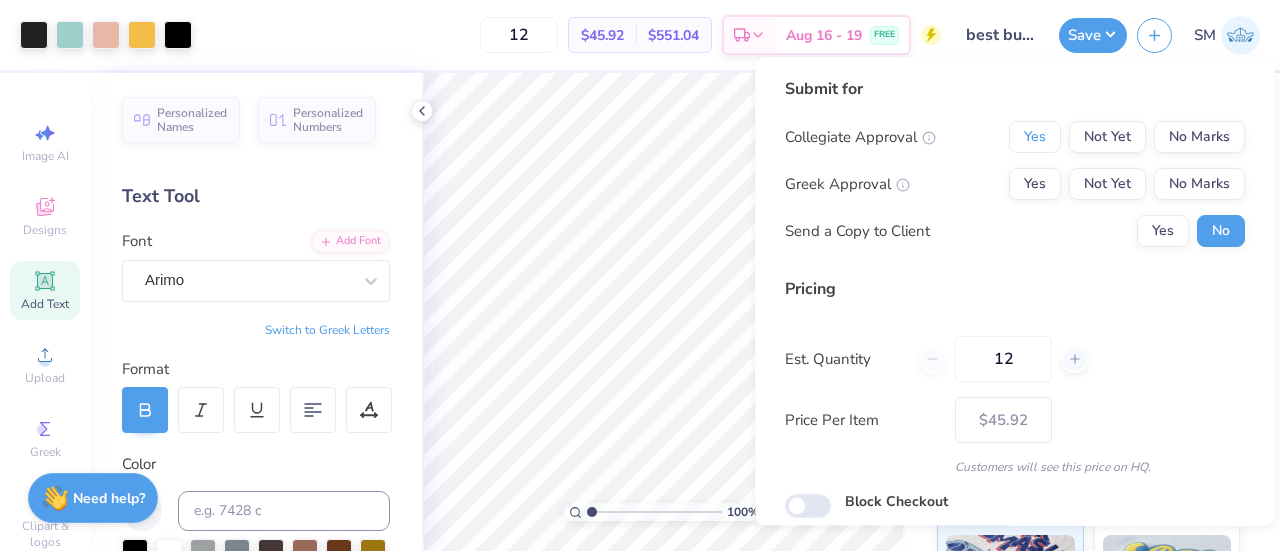 drag, startPoint x: 1018, startPoint y: 137, endPoint x: 1153, endPoint y: 167, distance: 138.29317 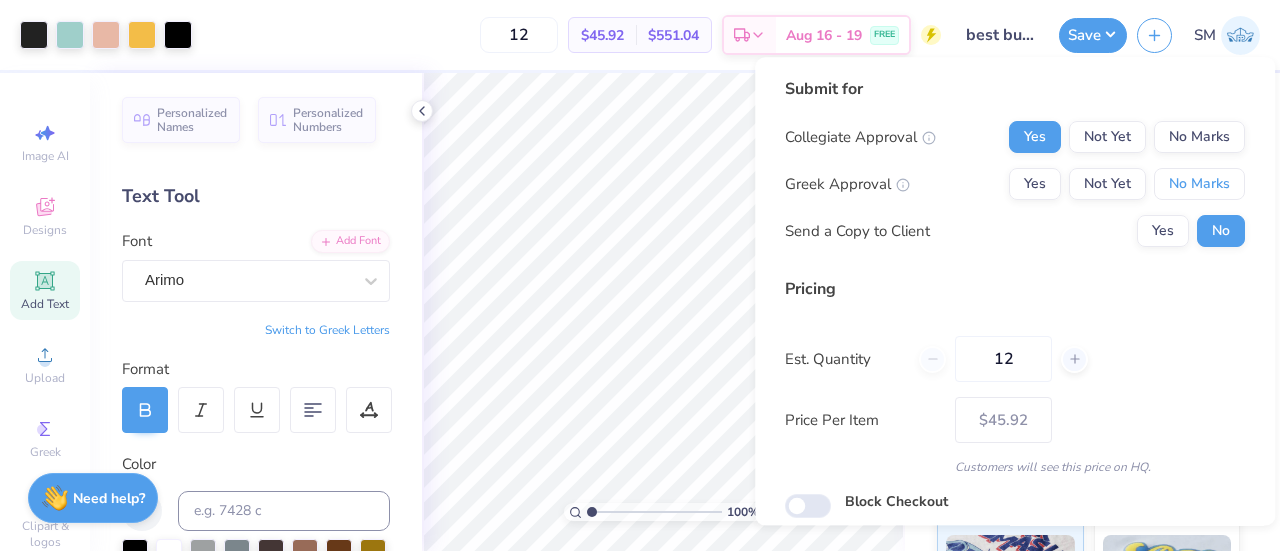 drag, startPoint x: 1171, startPoint y: 189, endPoint x: 1172, endPoint y: 201, distance: 12.0415945 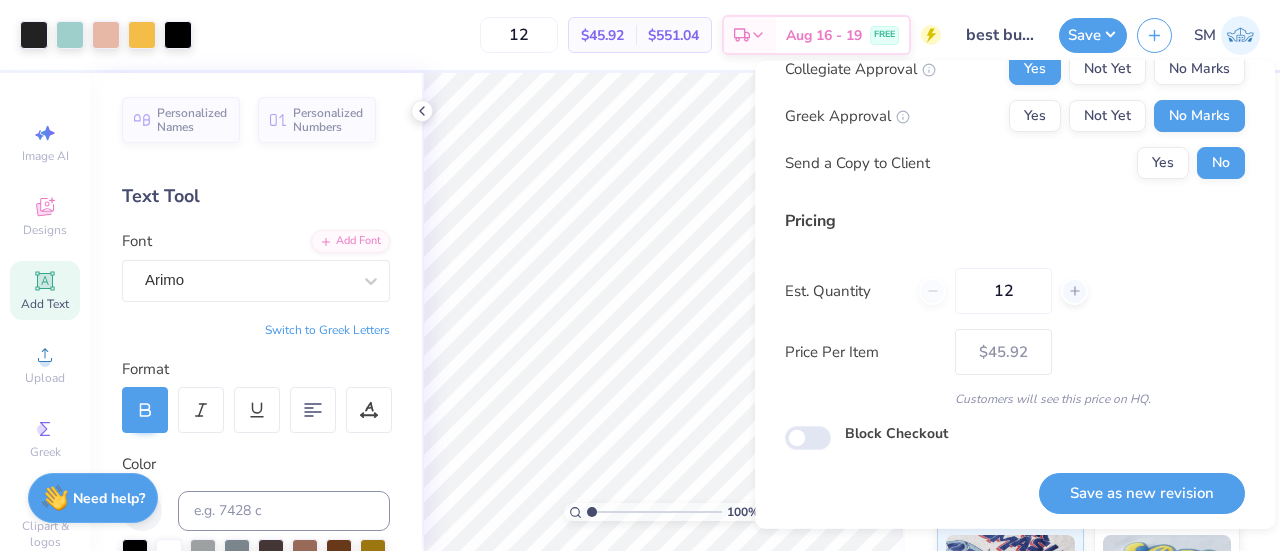 scroll, scrollTop: 74, scrollLeft: 0, axis: vertical 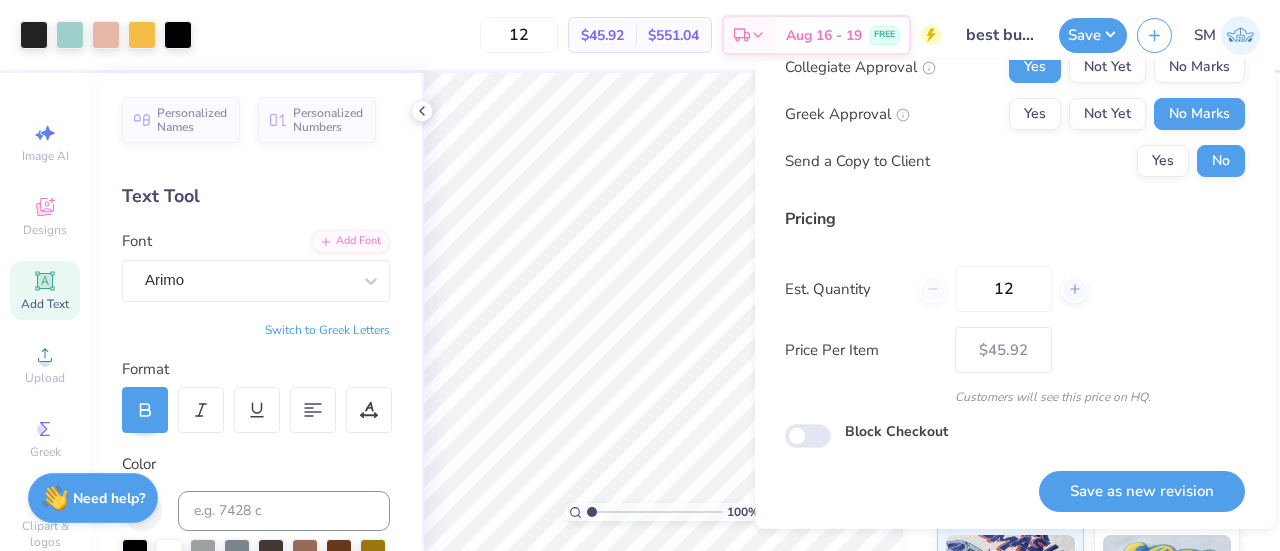 drag, startPoint x: 1154, startPoint y: 491, endPoint x: 1164, endPoint y: 511, distance: 22.36068 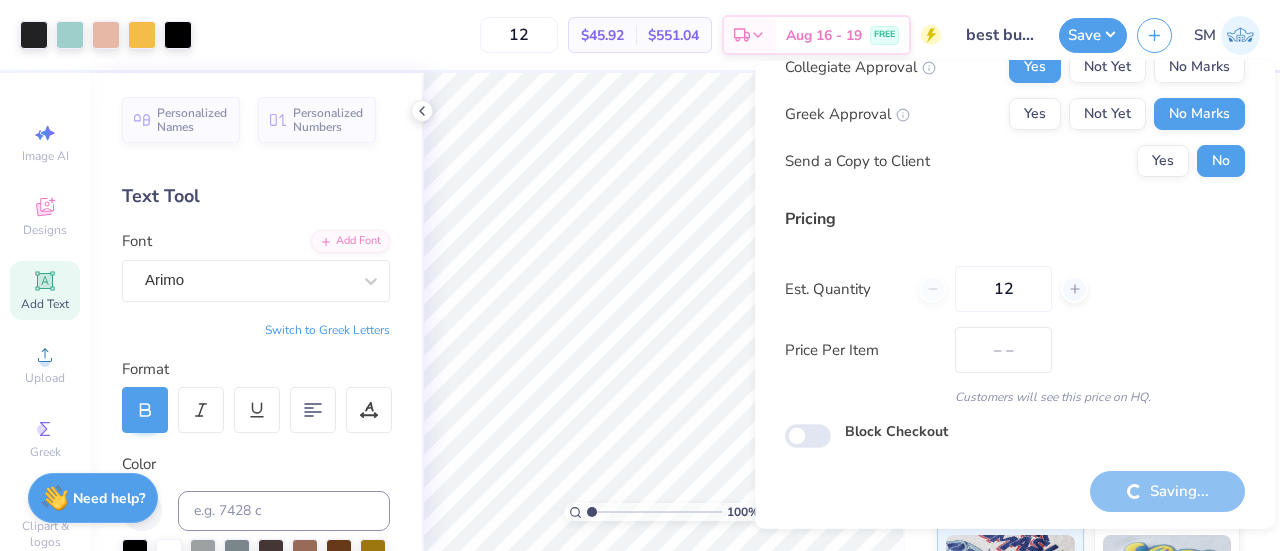 type on "$45.92" 